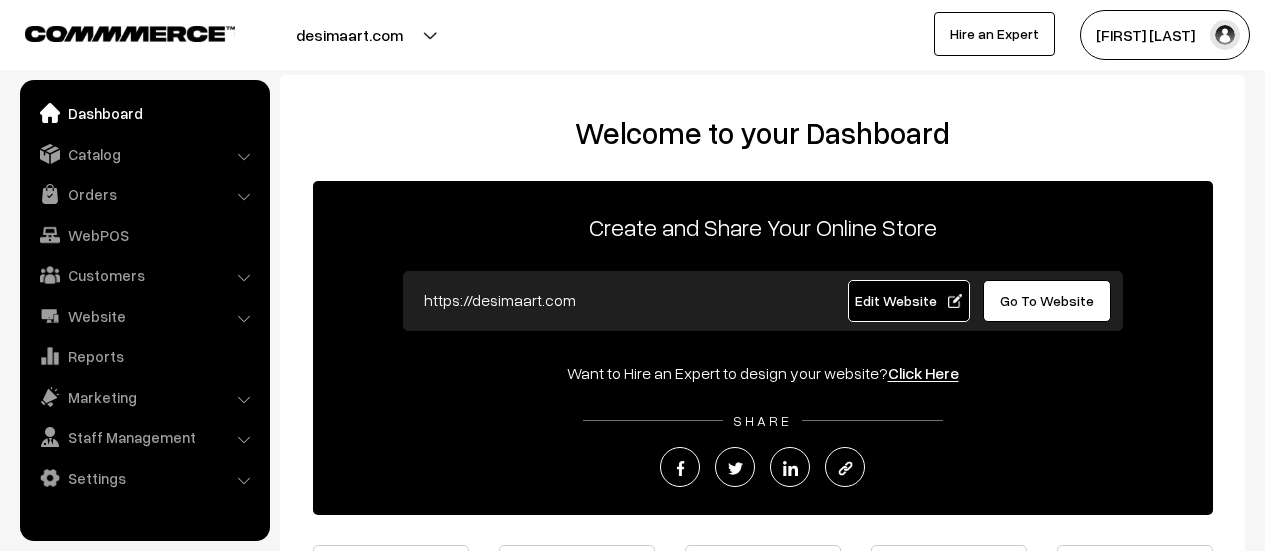 scroll, scrollTop: 0, scrollLeft: 0, axis: both 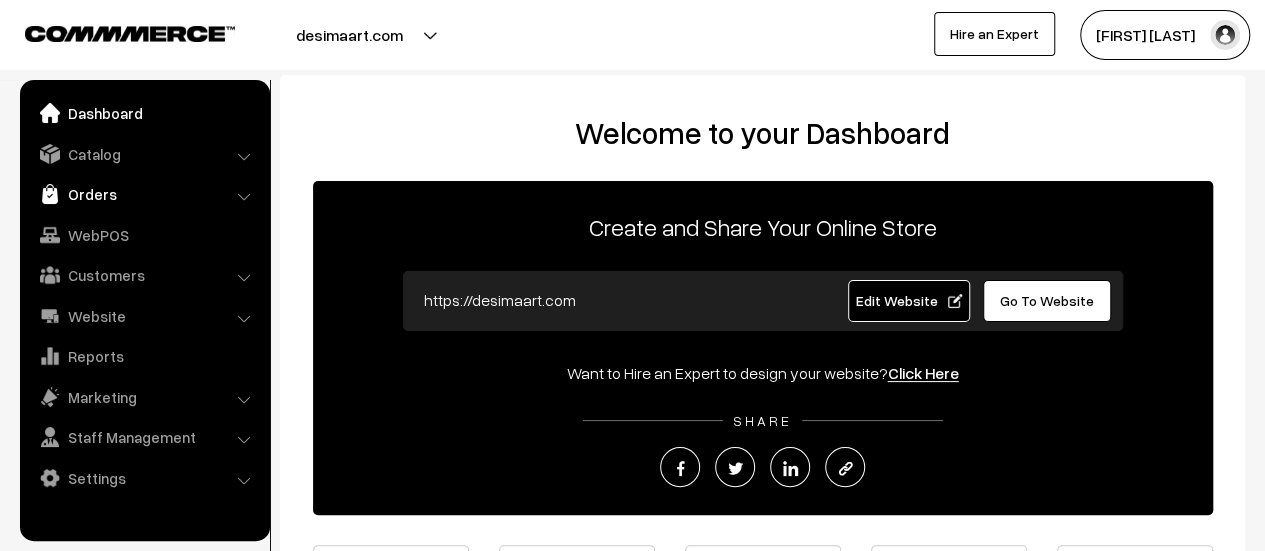 click on "Orders" at bounding box center (144, 194) 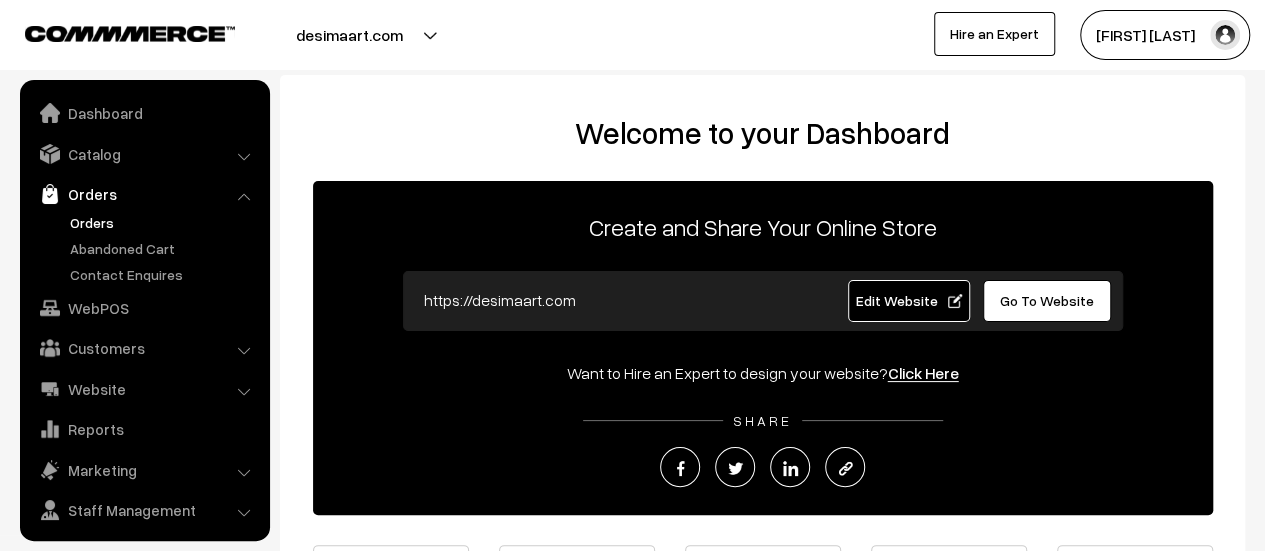 click on "Orders" at bounding box center [164, 222] 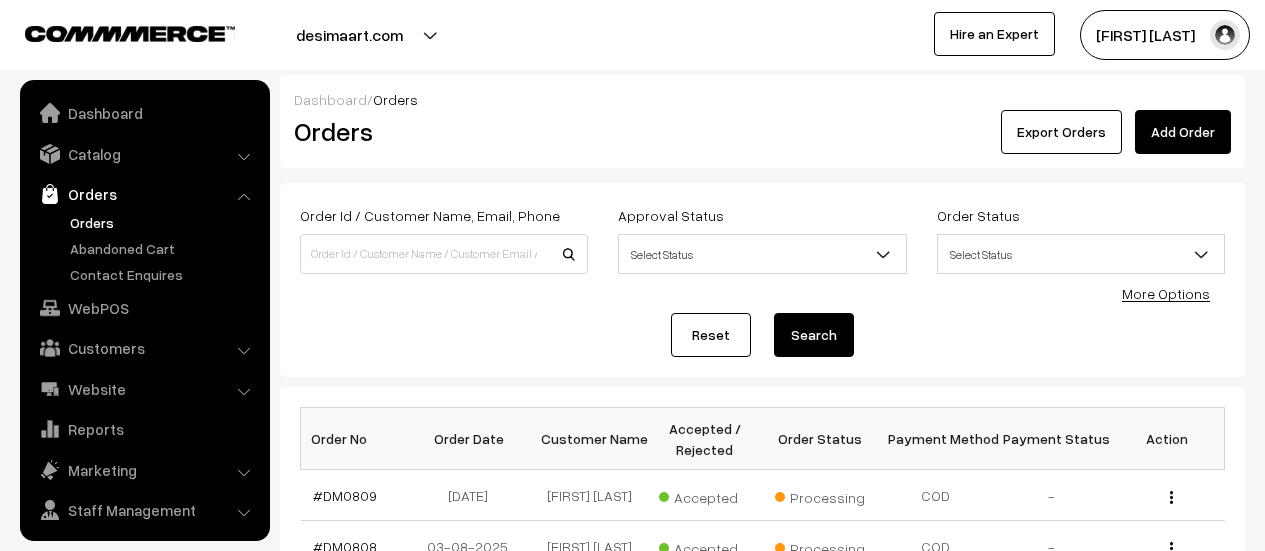 scroll, scrollTop: 0, scrollLeft: 0, axis: both 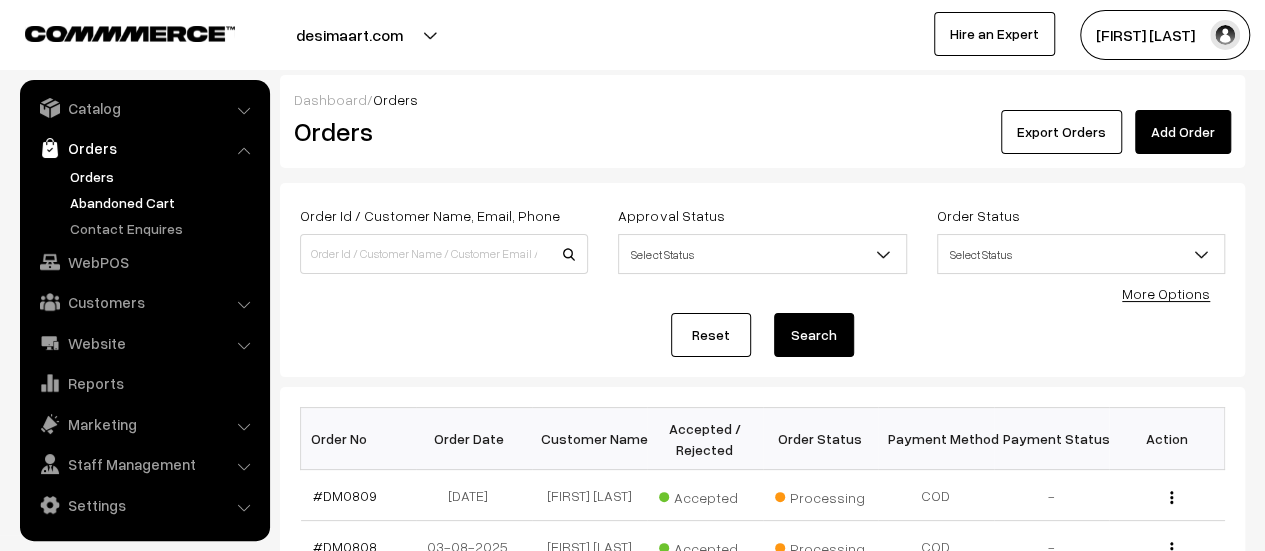 click on "Abandoned Cart" at bounding box center (164, 202) 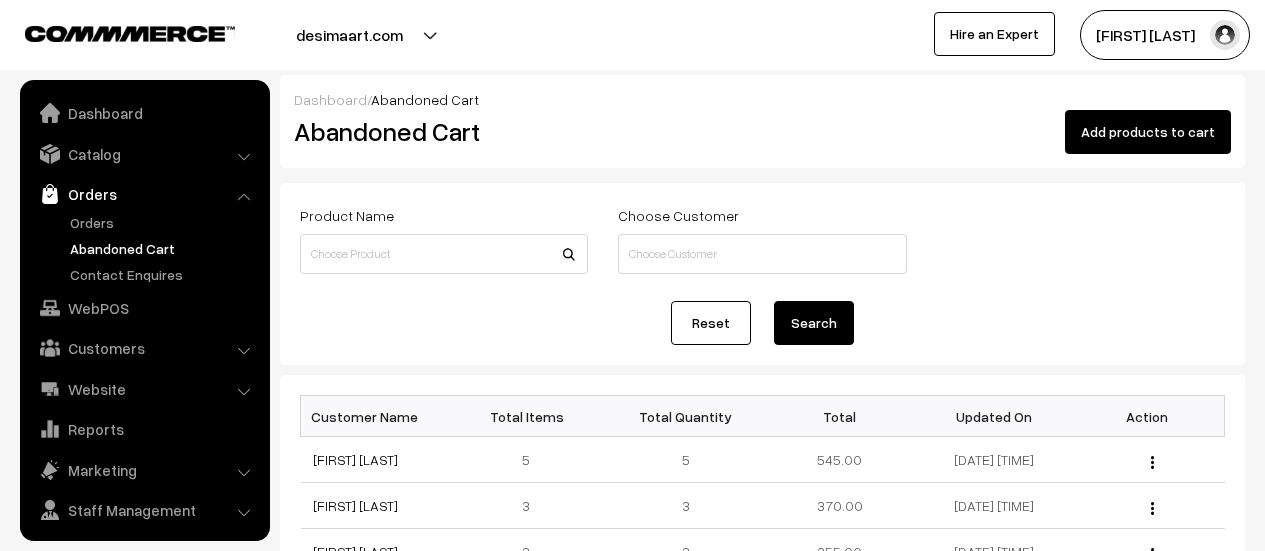 scroll, scrollTop: 0, scrollLeft: 0, axis: both 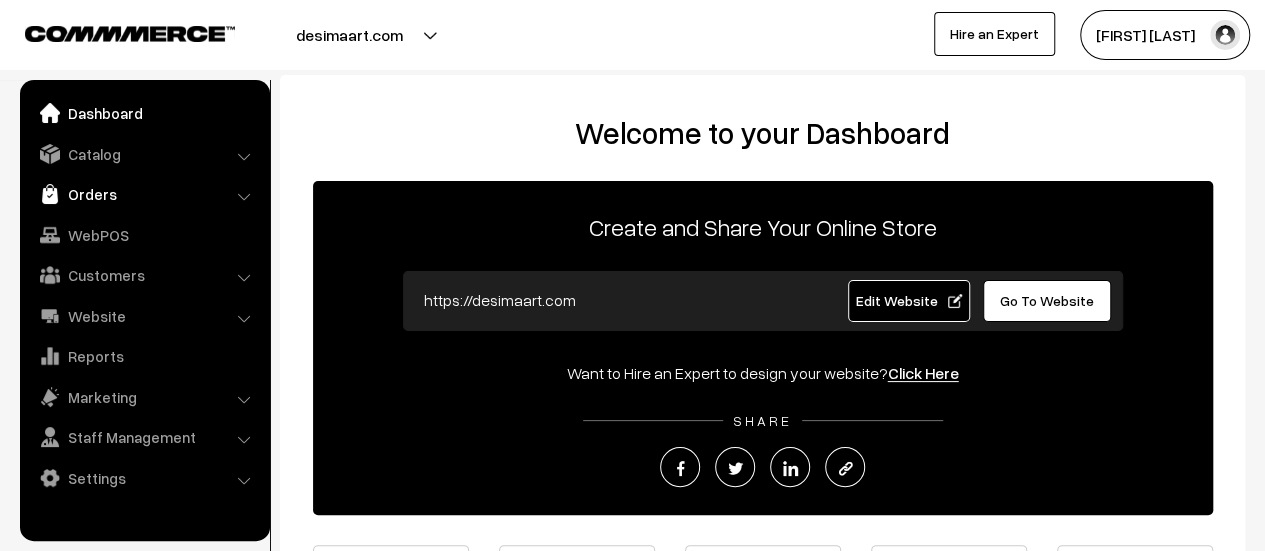 click on "Orders" at bounding box center (144, 194) 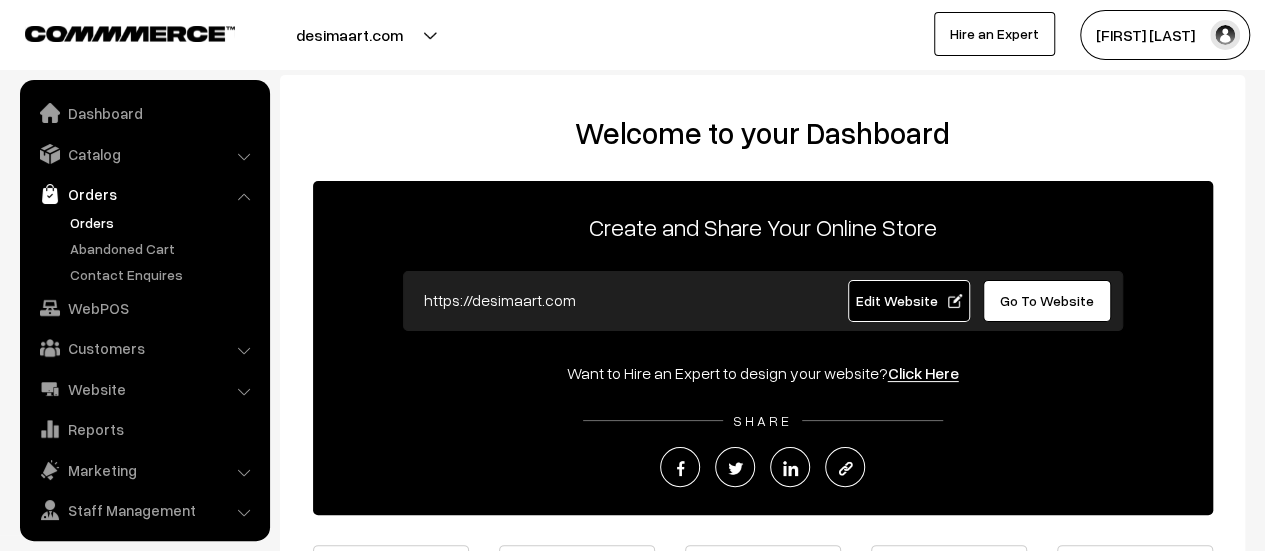 click on "Orders" at bounding box center [164, 222] 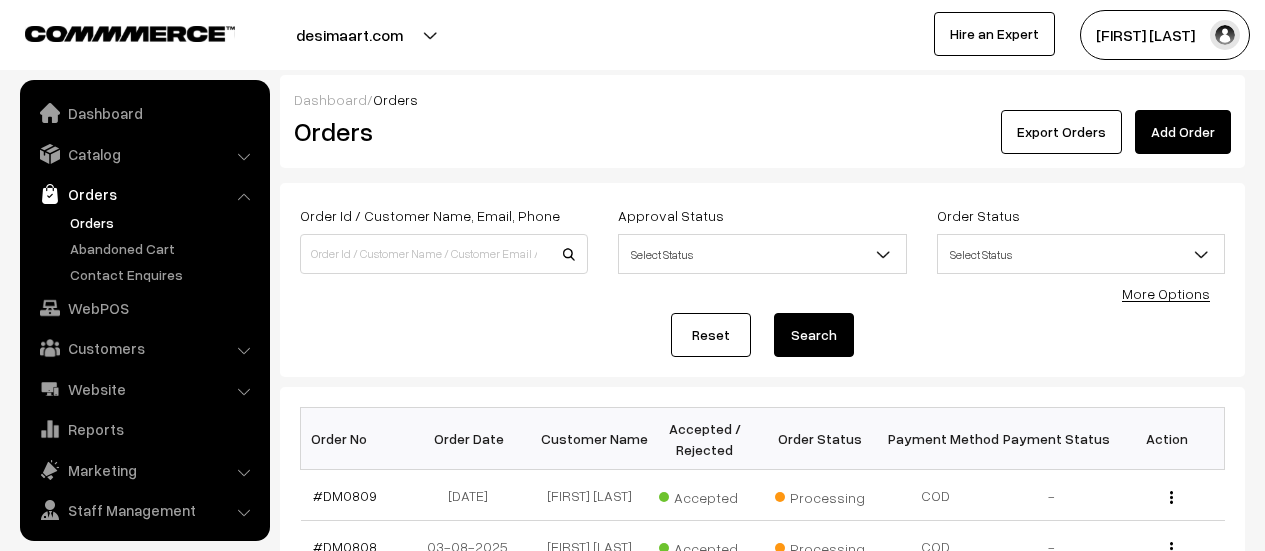 scroll, scrollTop: 0, scrollLeft: 0, axis: both 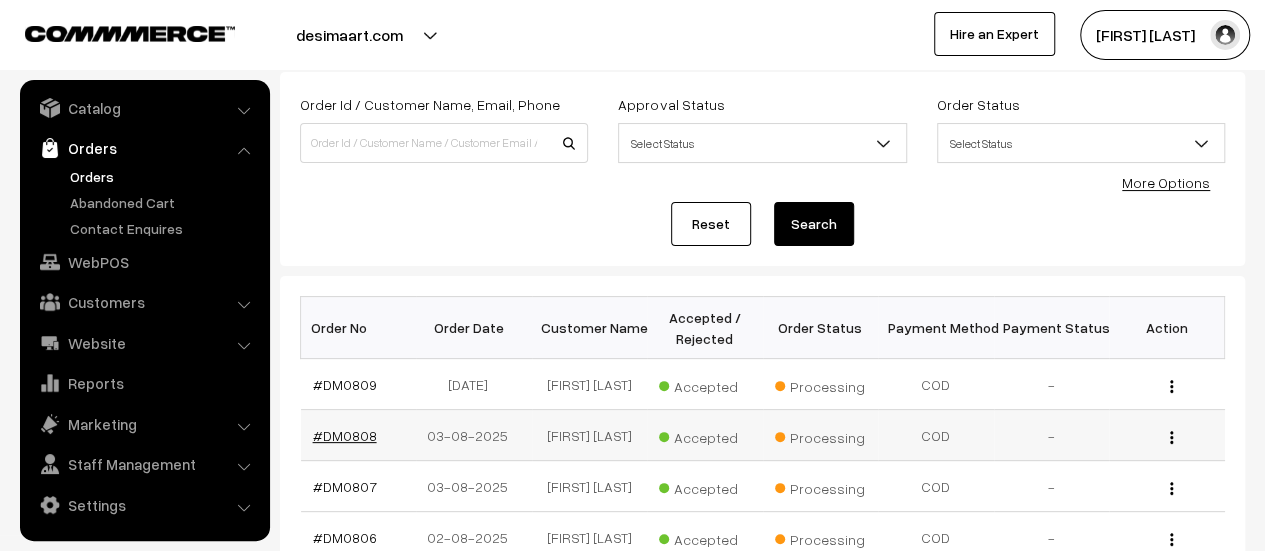 click on "#DM0808" at bounding box center (345, 435) 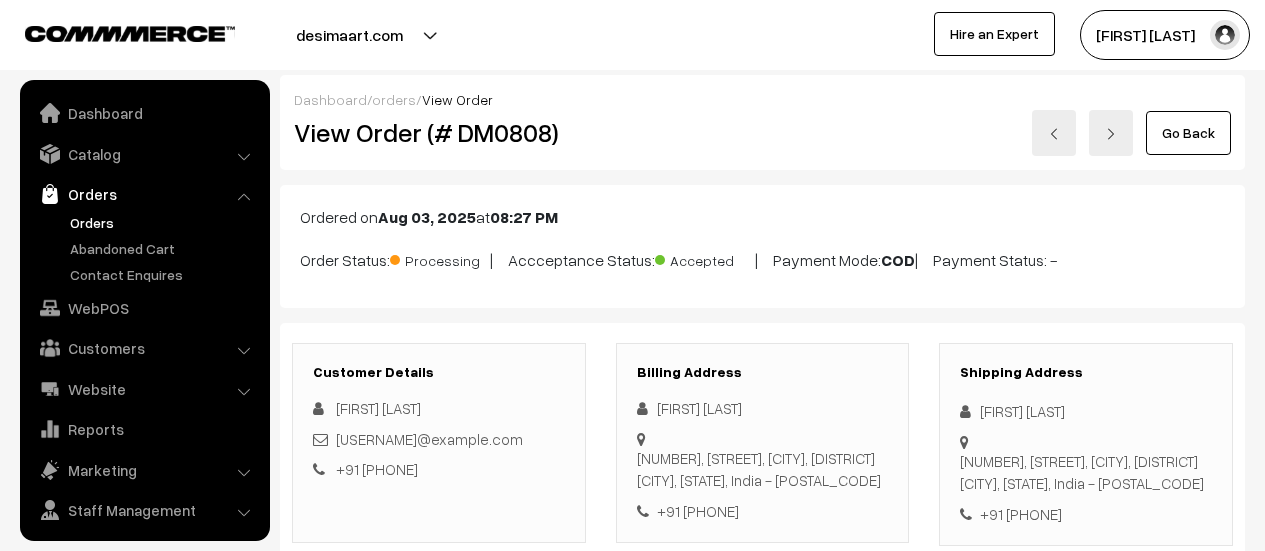 scroll, scrollTop: 90, scrollLeft: 0, axis: vertical 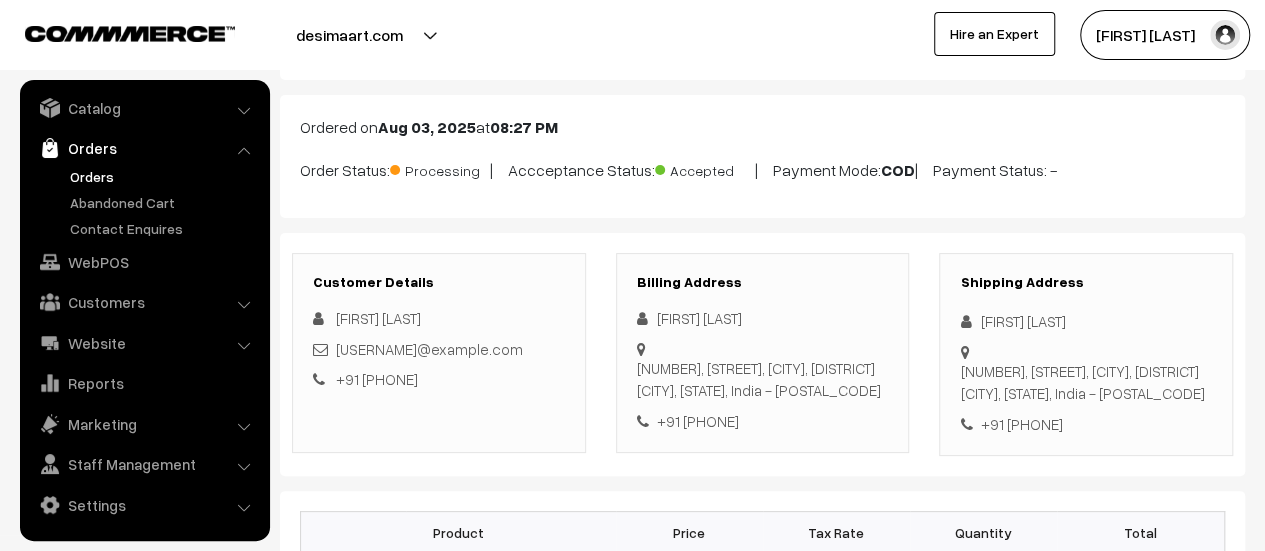 drag, startPoint x: 0, startPoint y: 0, endPoint x: 740, endPoint y: 387, distance: 835.08624 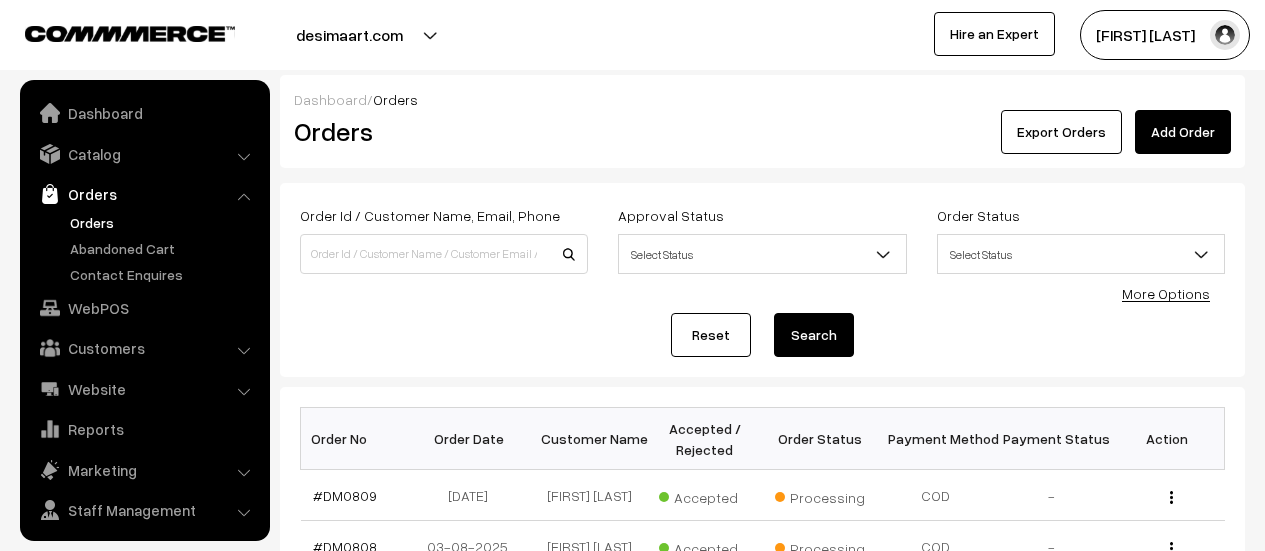 scroll, scrollTop: 111, scrollLeft: 0, axis: vertical 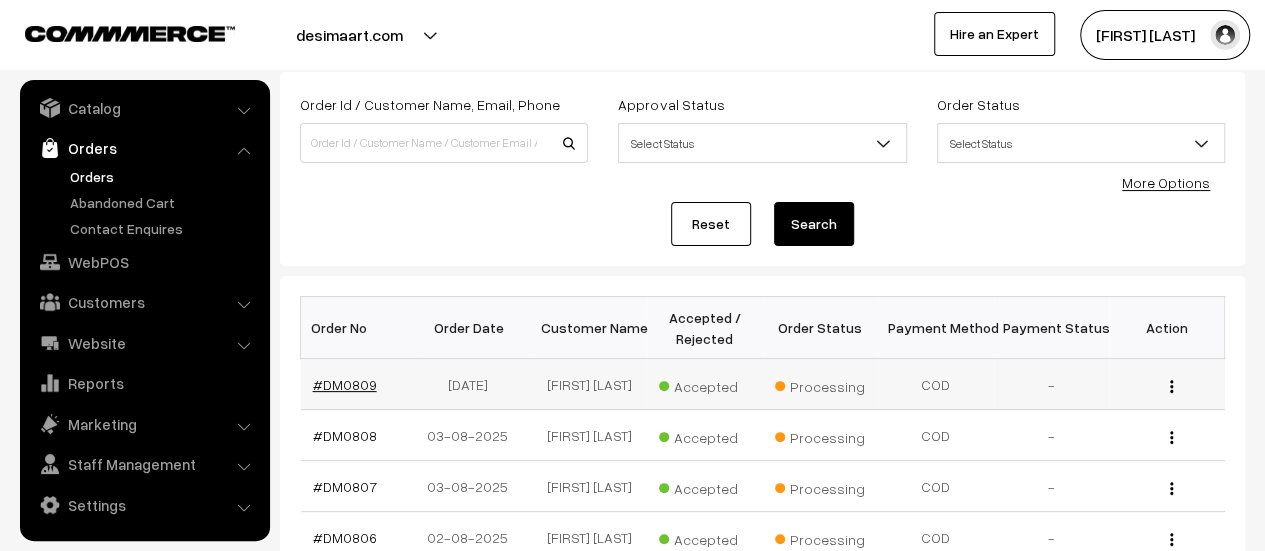click on "#DM0809" at bounding box center [345, 384] 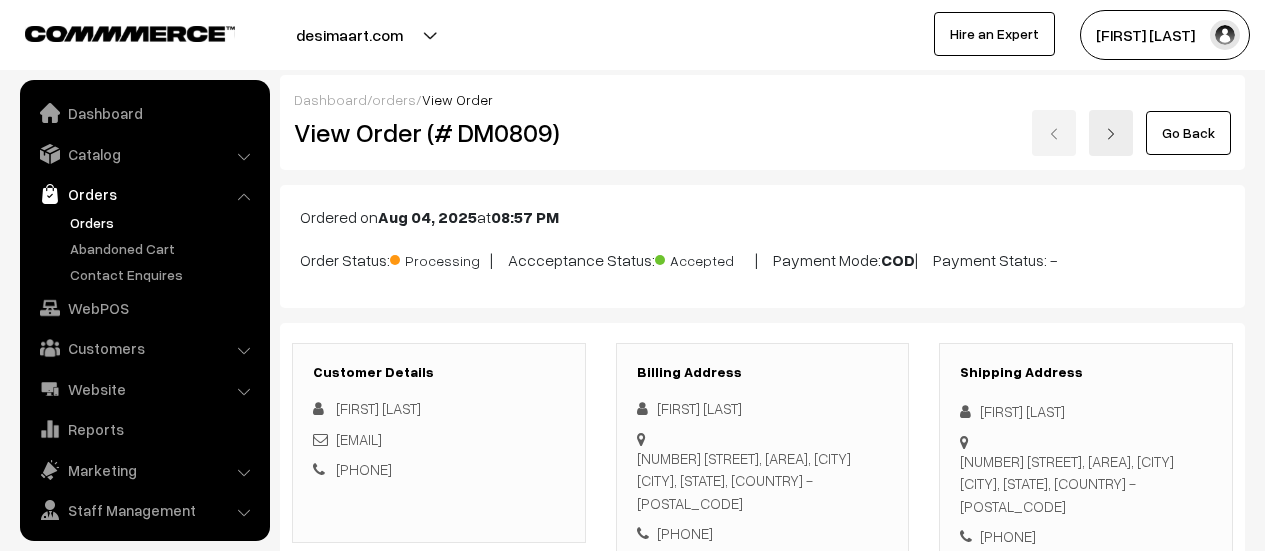 scroll, scrollTop: 107, scrollLeft: 0, axis: vertical 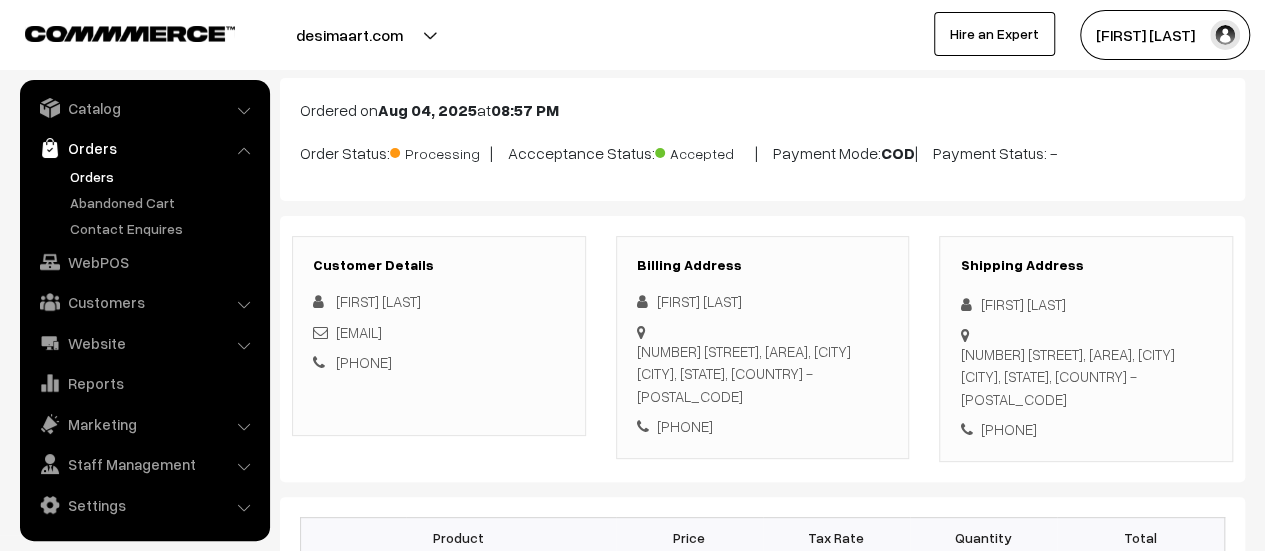 drag, startPoint x: 639, startPoint y: 347, endPoint x: 703, endPoint y: 384, distance: 73.92564 